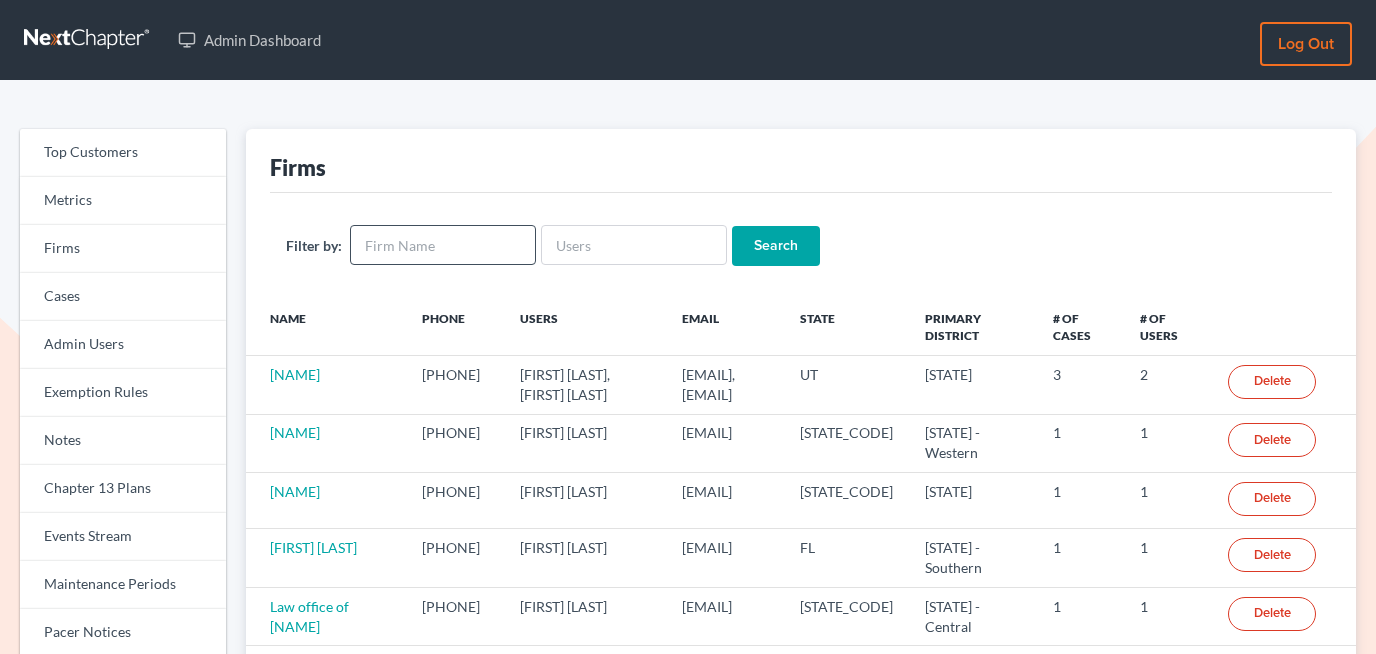 scroll, scrollTop: 0, scrollLeft: 0, axis: both 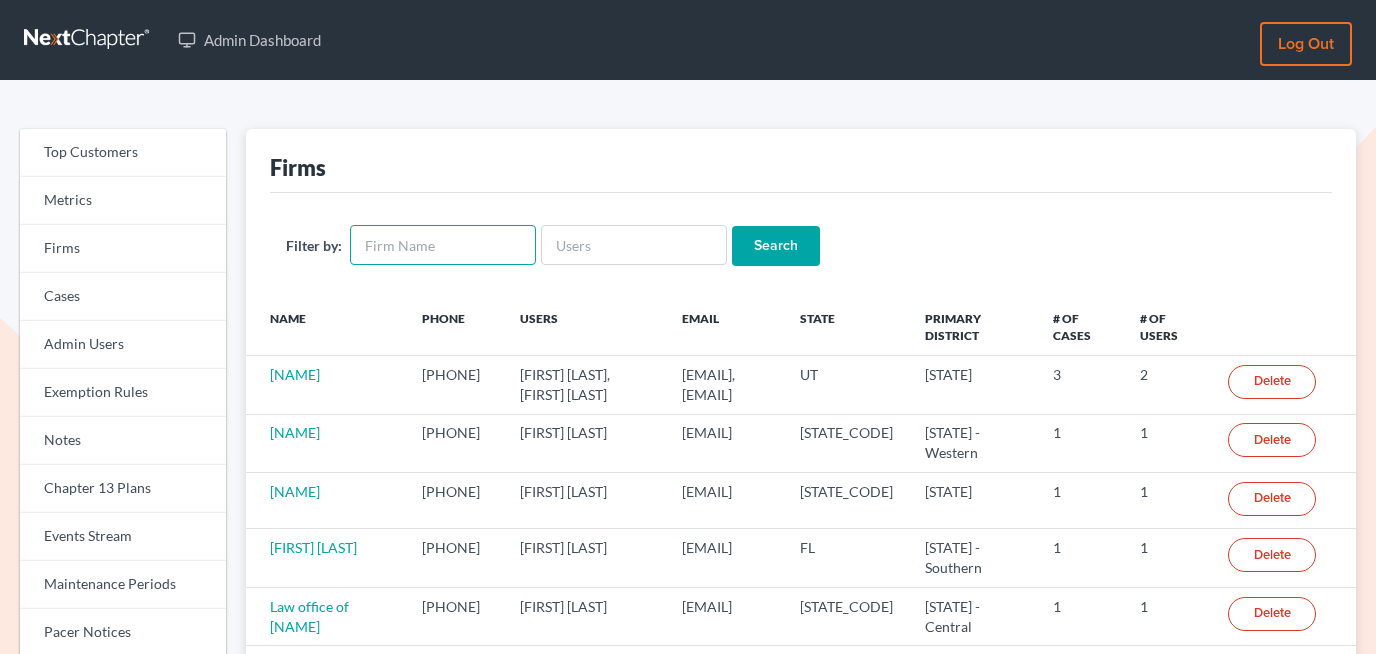 click at bounding box center (443, 245) 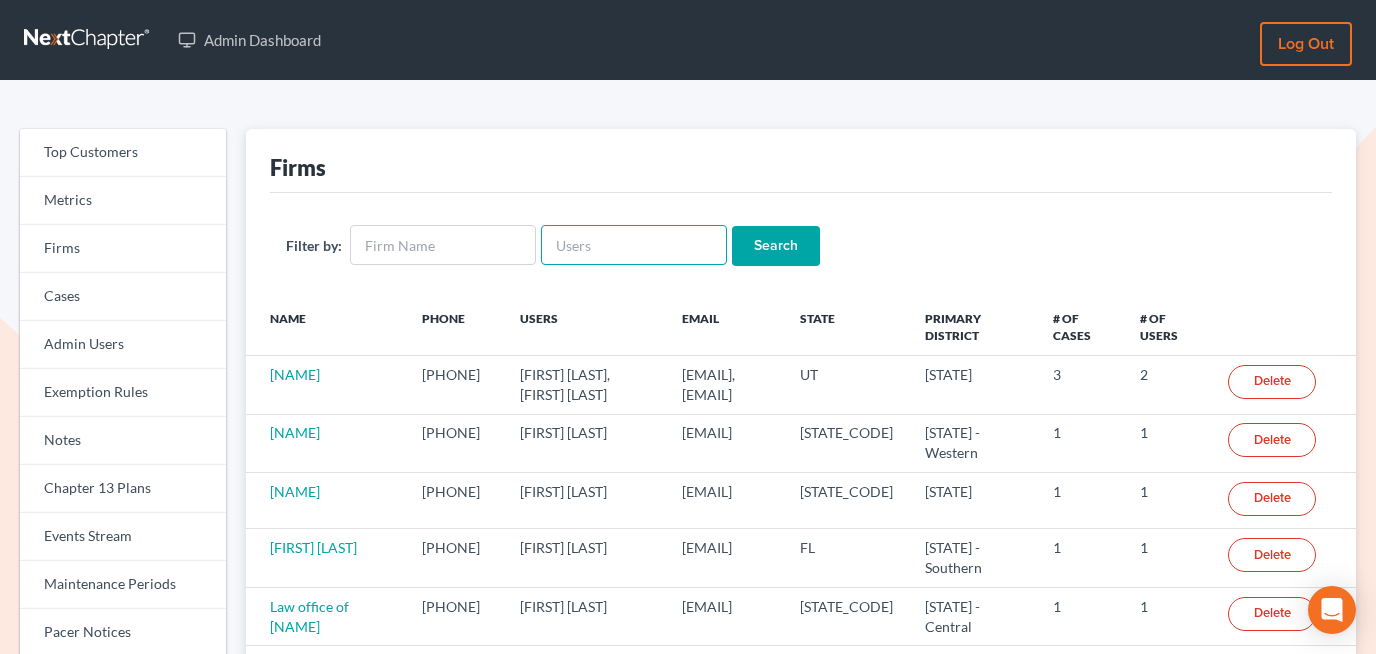 click at bounding box center (634, 245) 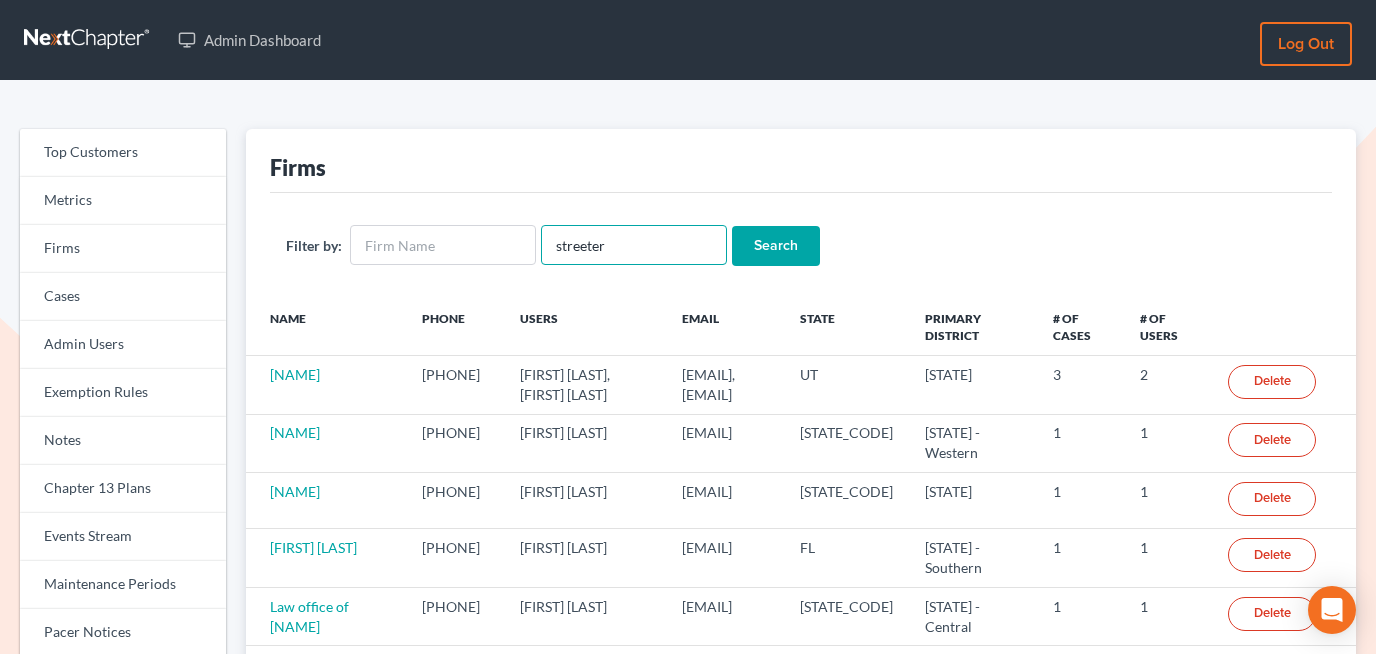 type on "streeter" 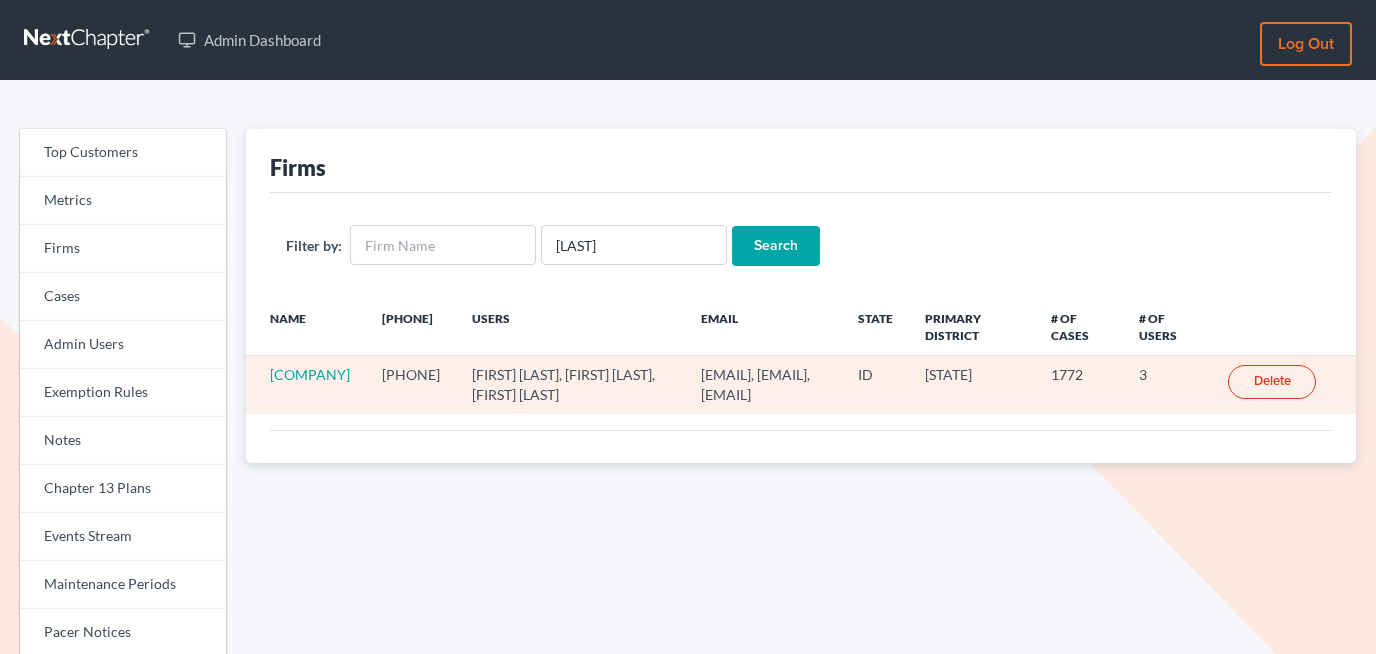 scroll, scrollTop: 0, scrollLeft: 0, axis: both 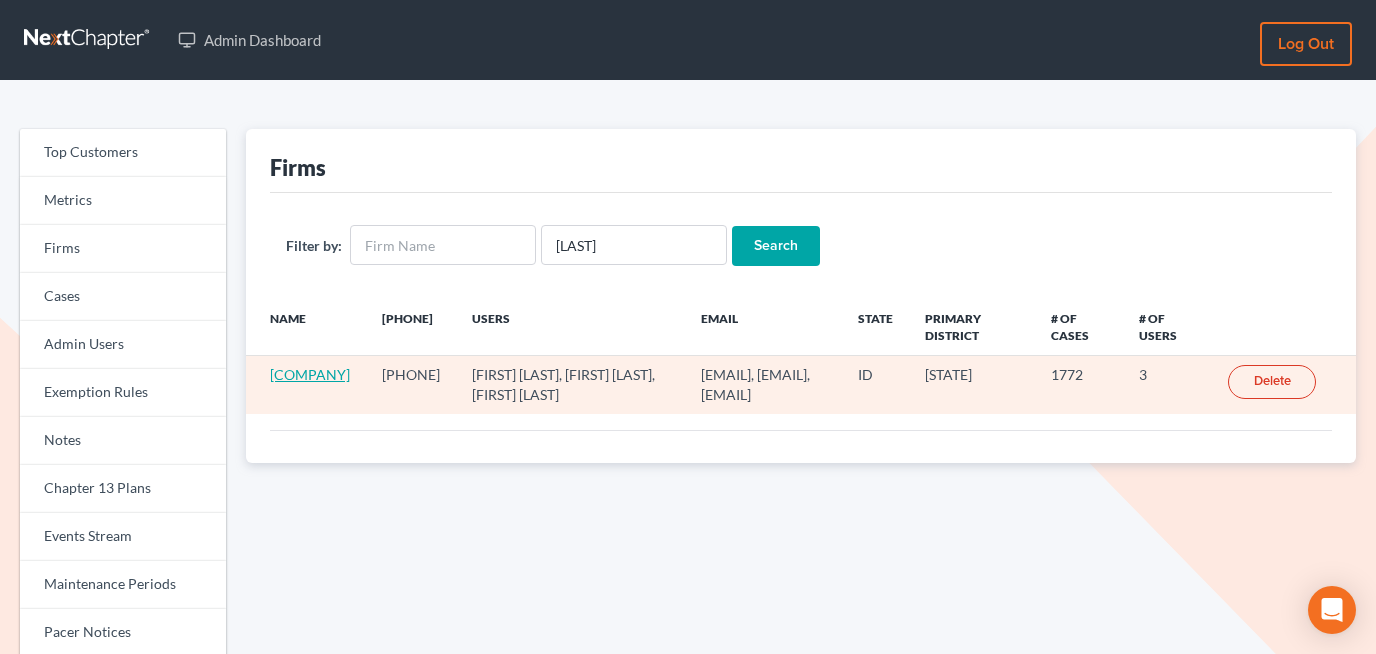 click on "[COMPANY]" at bounding box center [310, 374] 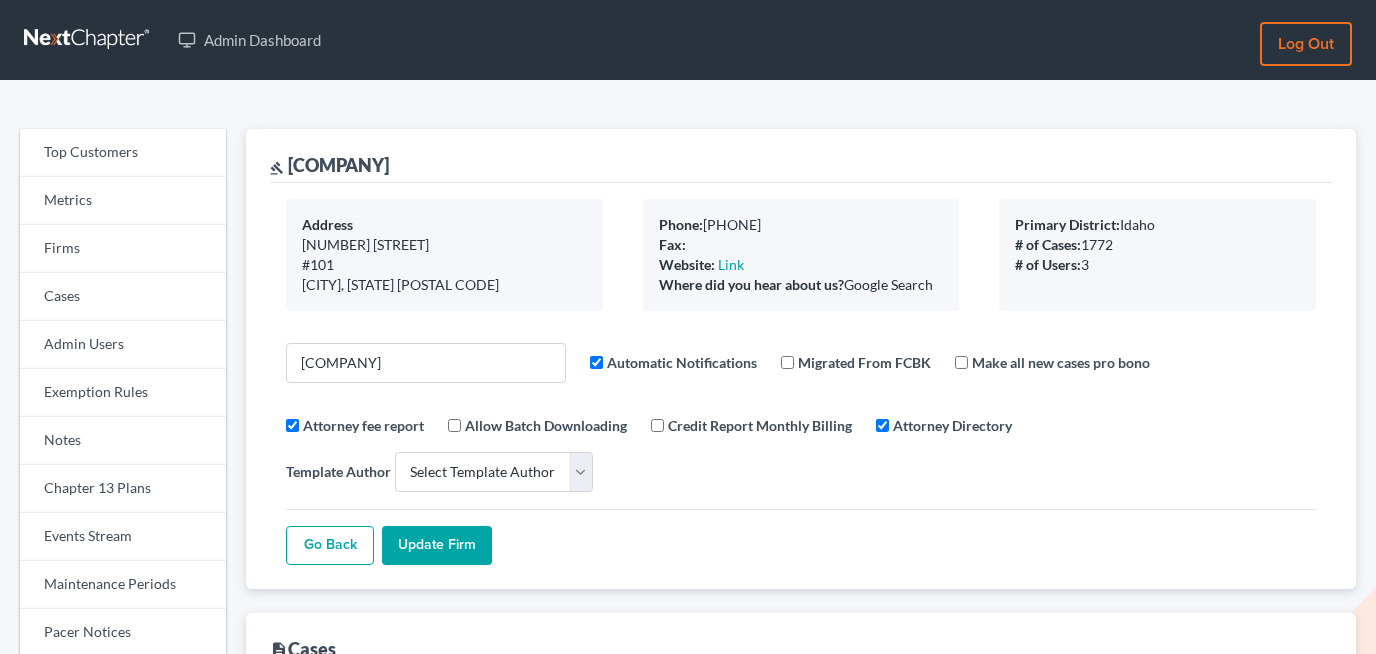 select 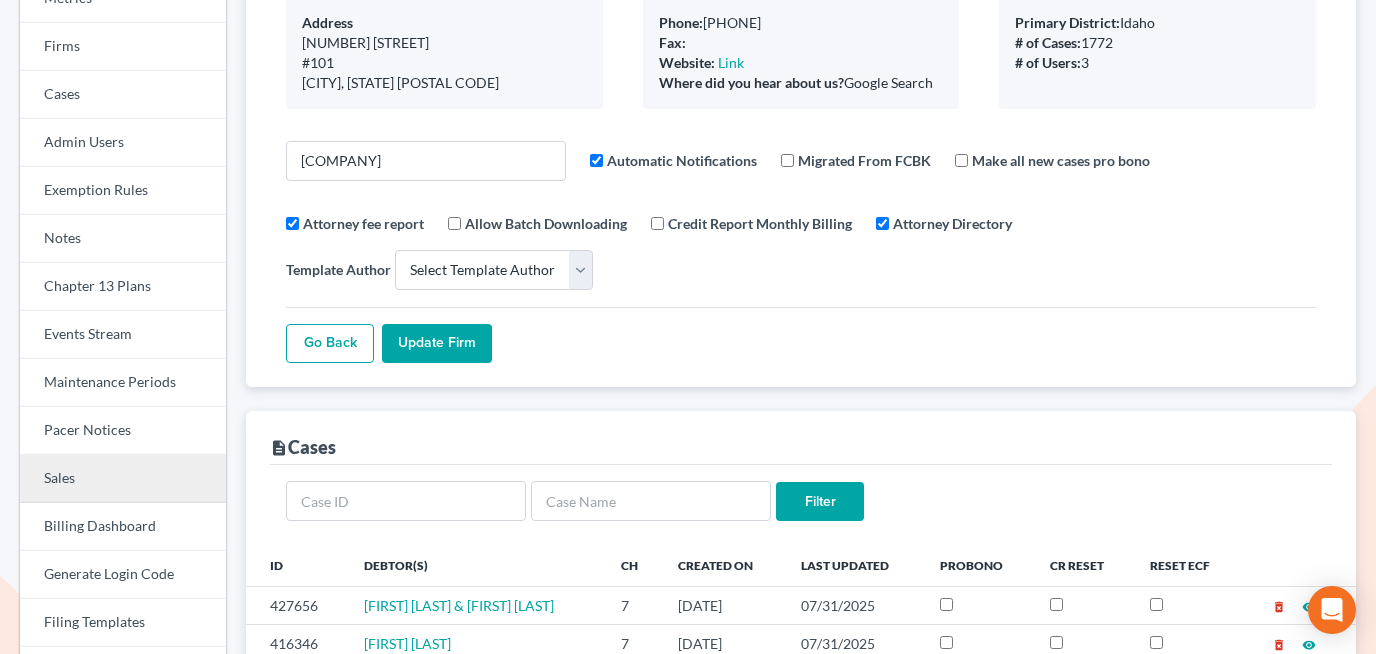 scroll, scrollTop: 209, scrollLeft: 0, axis: vertical 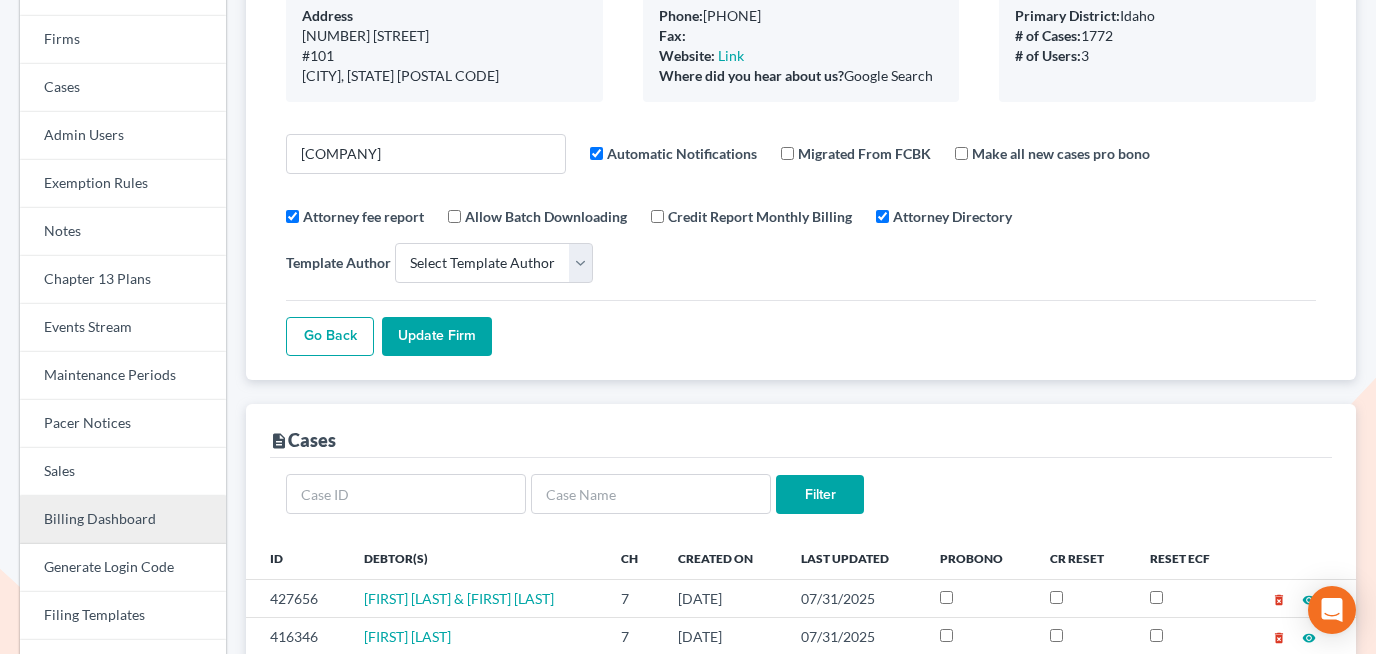 click on "Billing Dashboard" at bounding box center (123, 520) 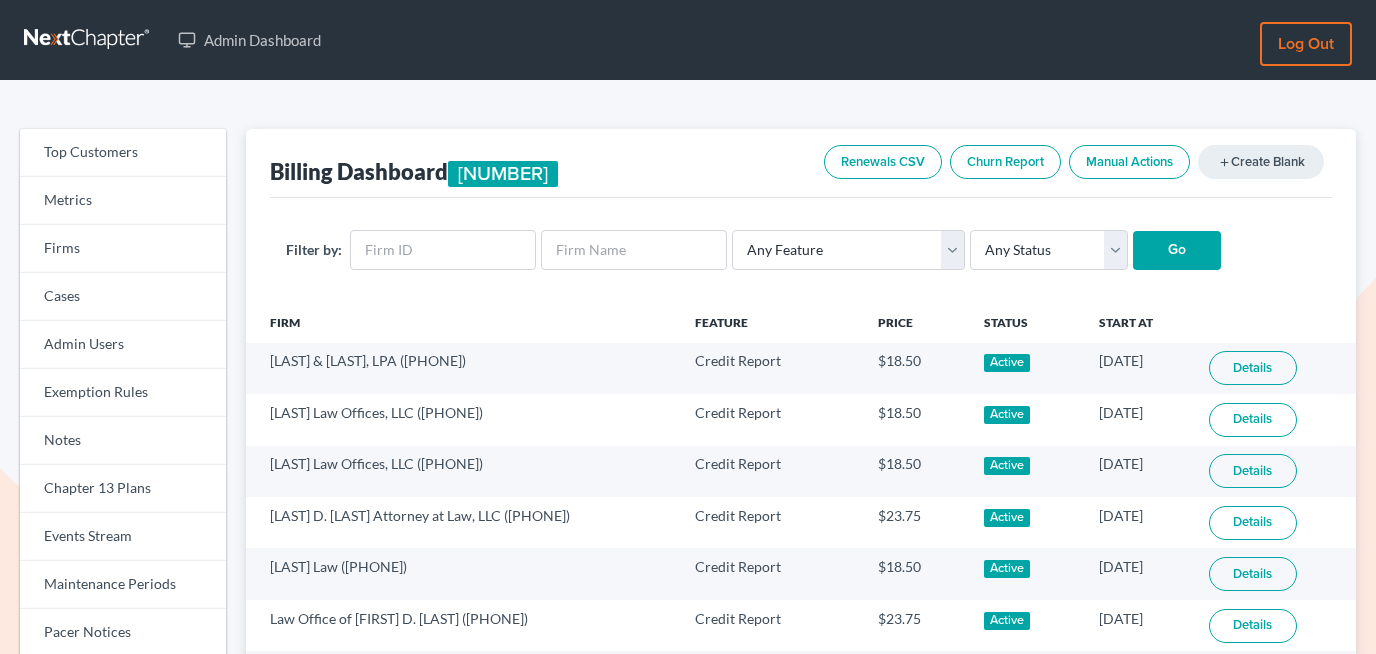 scroll, scrollTop: 0, scrollLeft: 0, axis: both 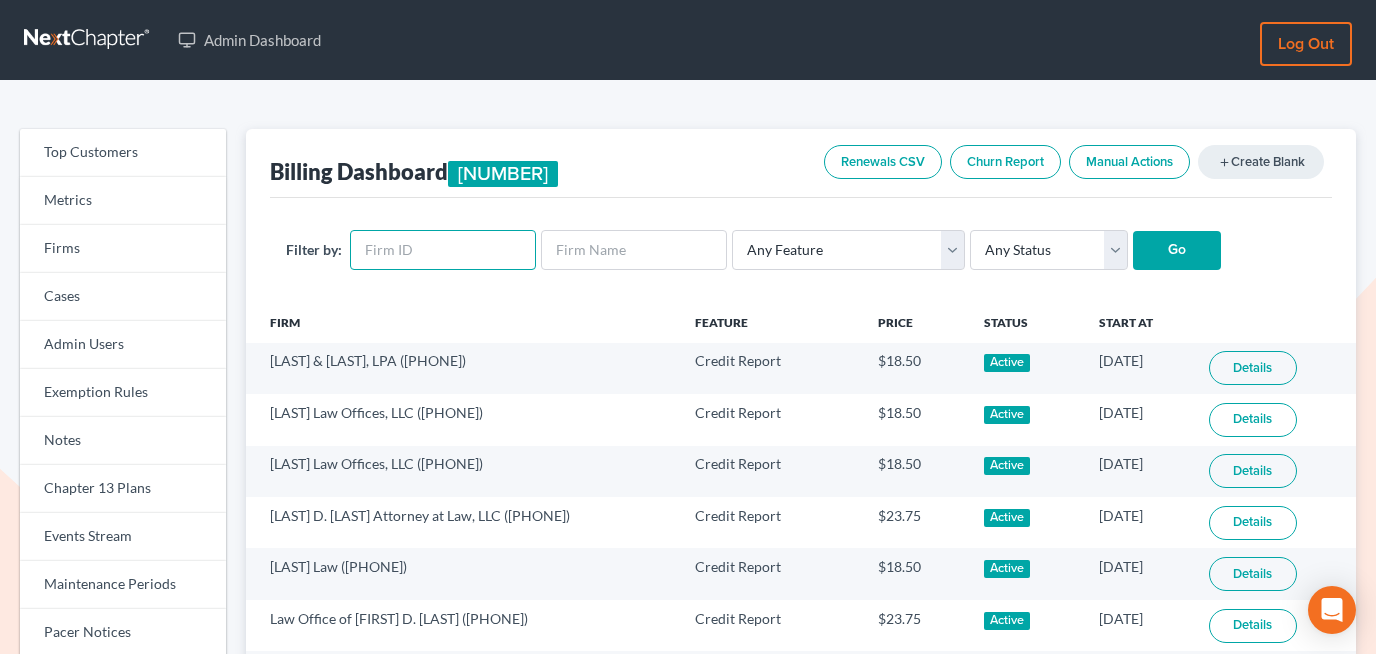 click at bounding box center [443, 250] 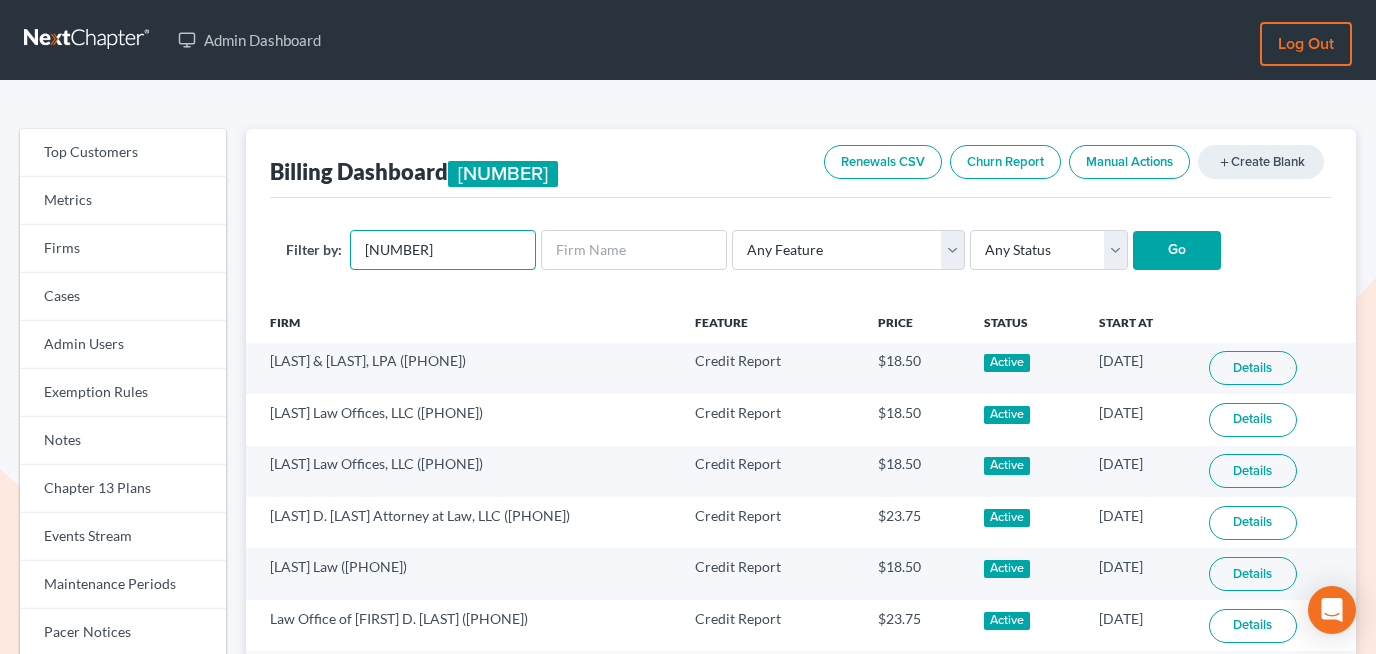 type on "1057" 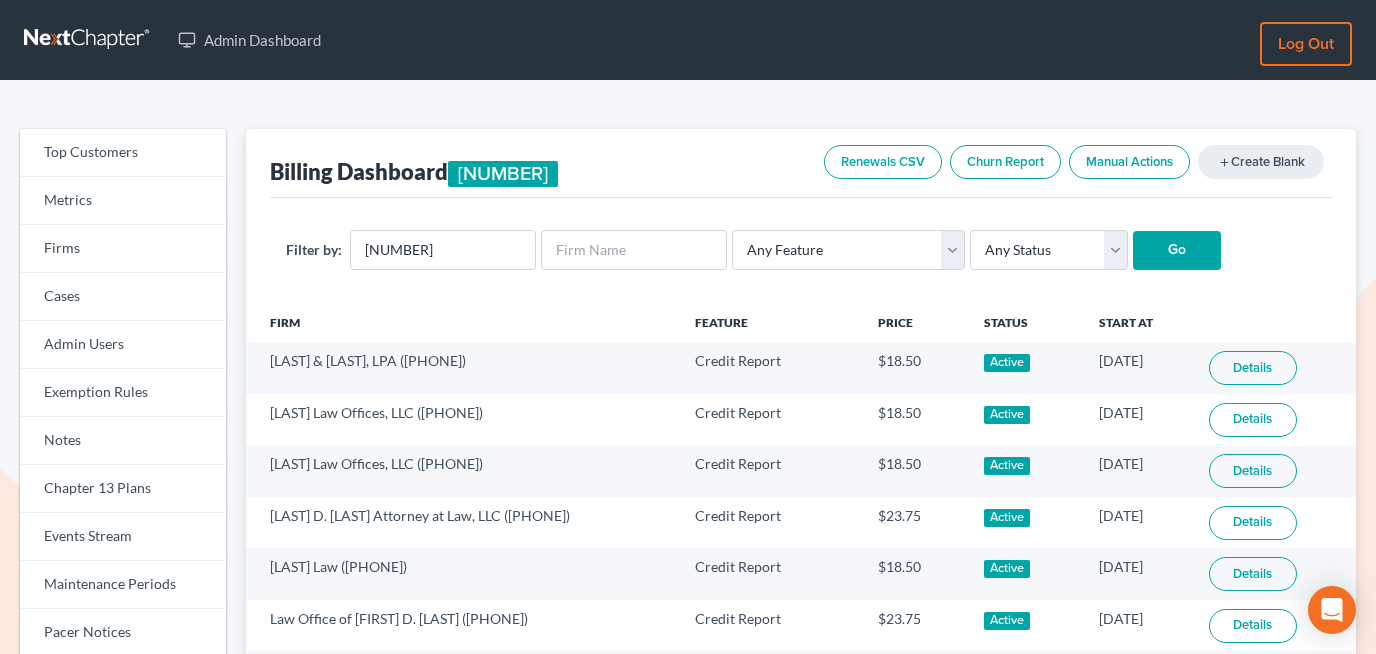 click on "Go" at bounding box center [1177, 251] 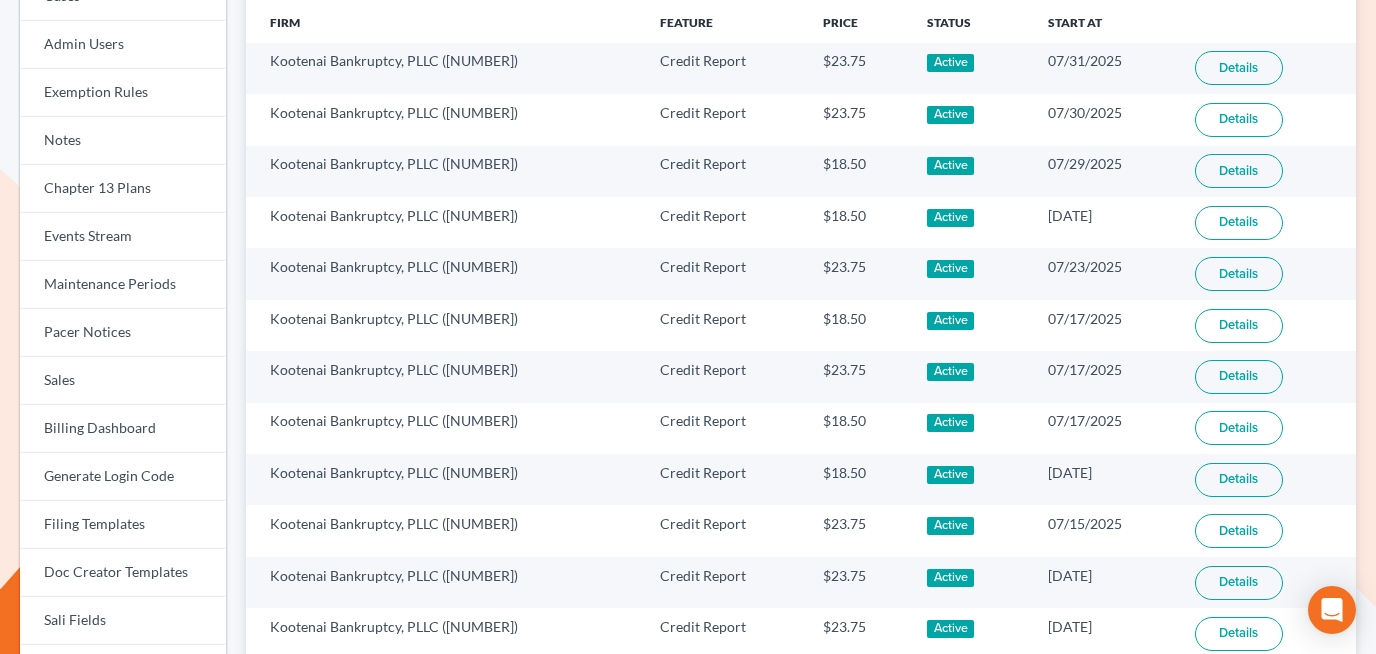 scroll, scrollTop: 302, scrollLeft: 0, axis: vertical 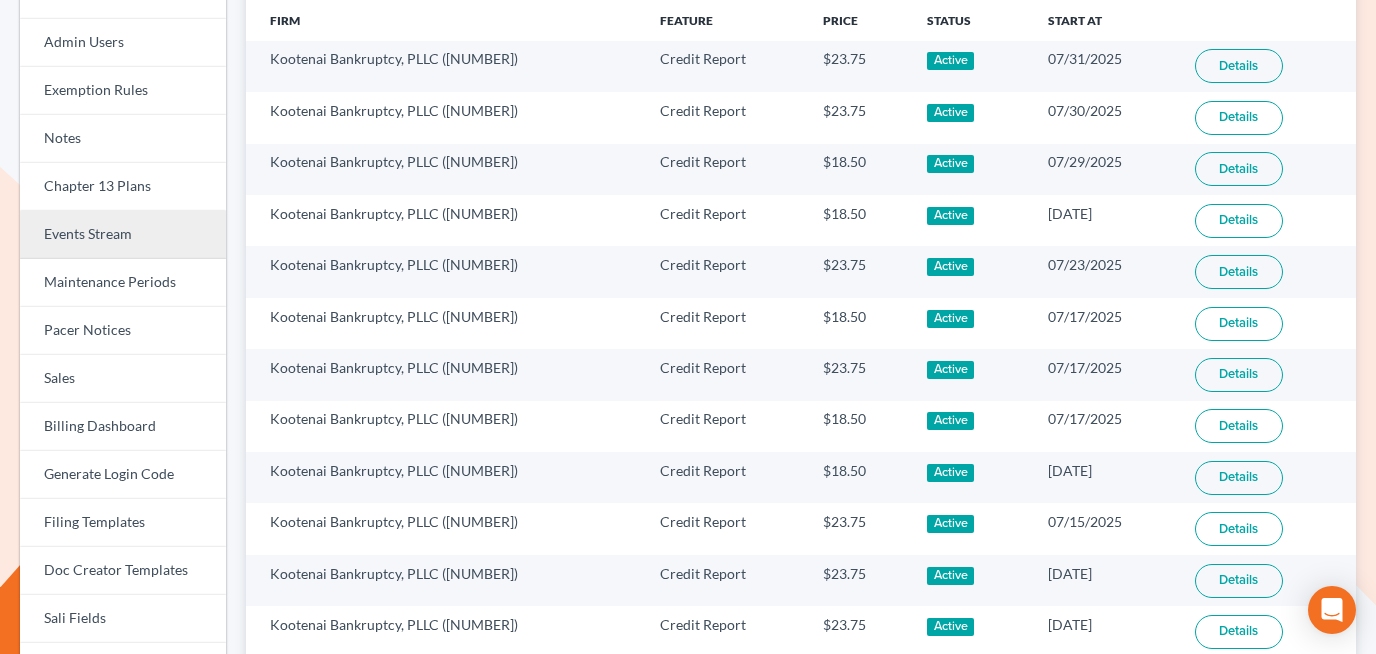 click on "Events Stream" at bounding box center [123, 235] 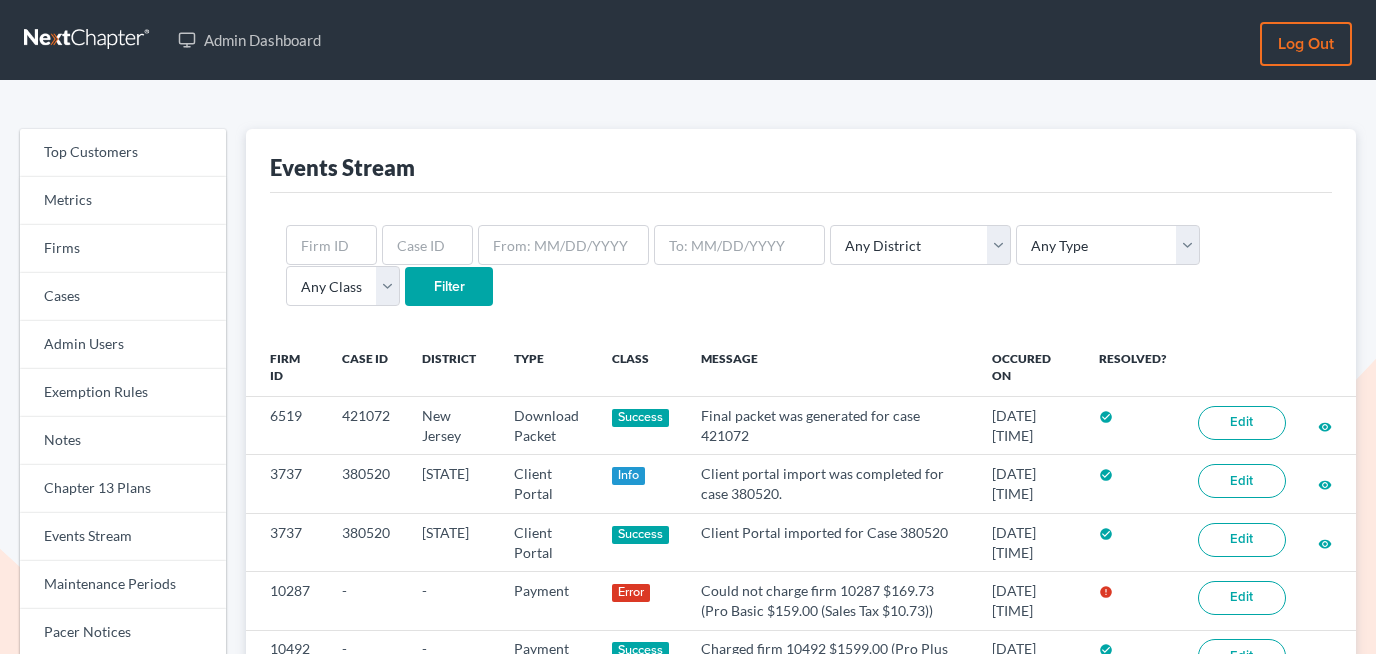 scroll, scrollTop: 0, scrollLeft: 0, axis: both 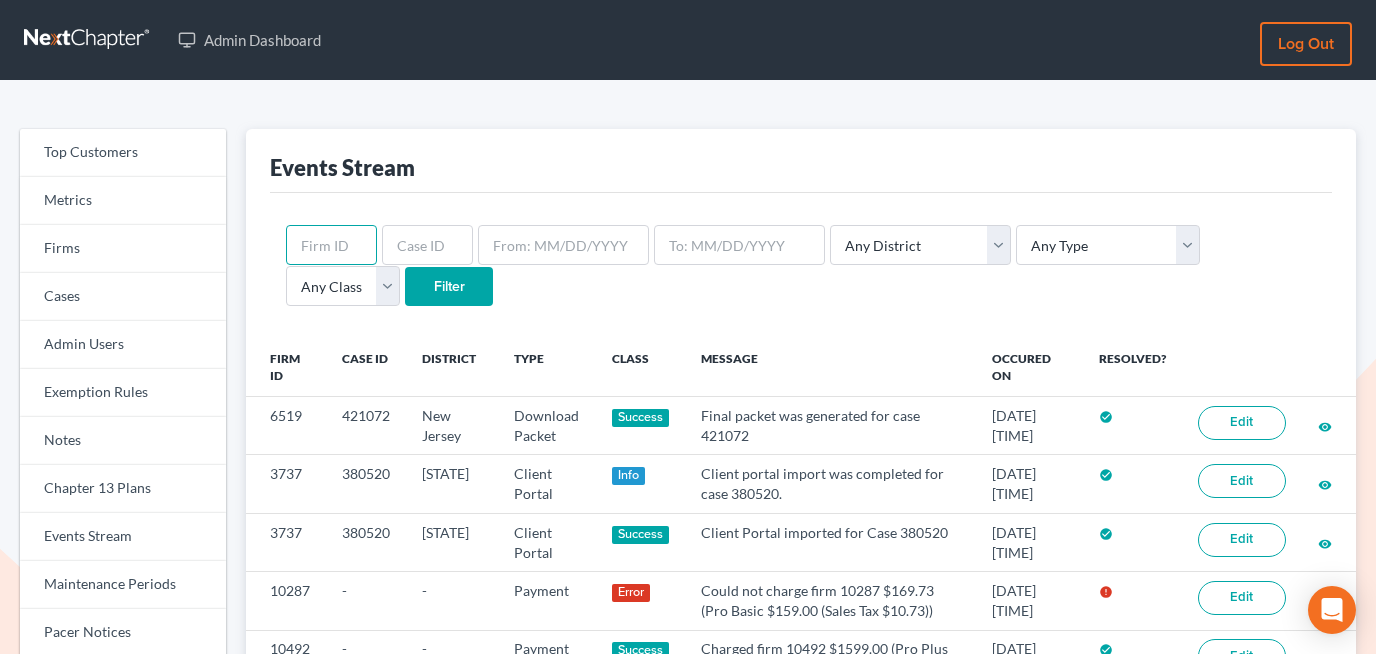 click at bounding box center [331, 245] 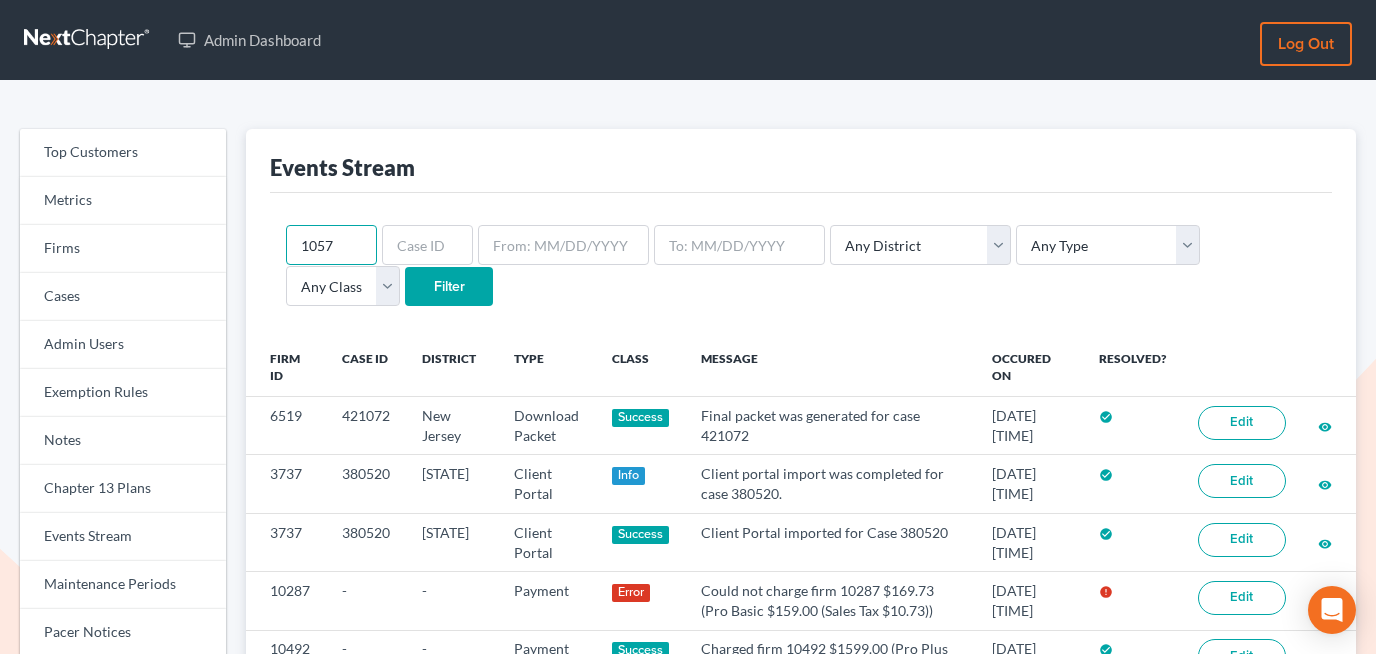 type on "1057" 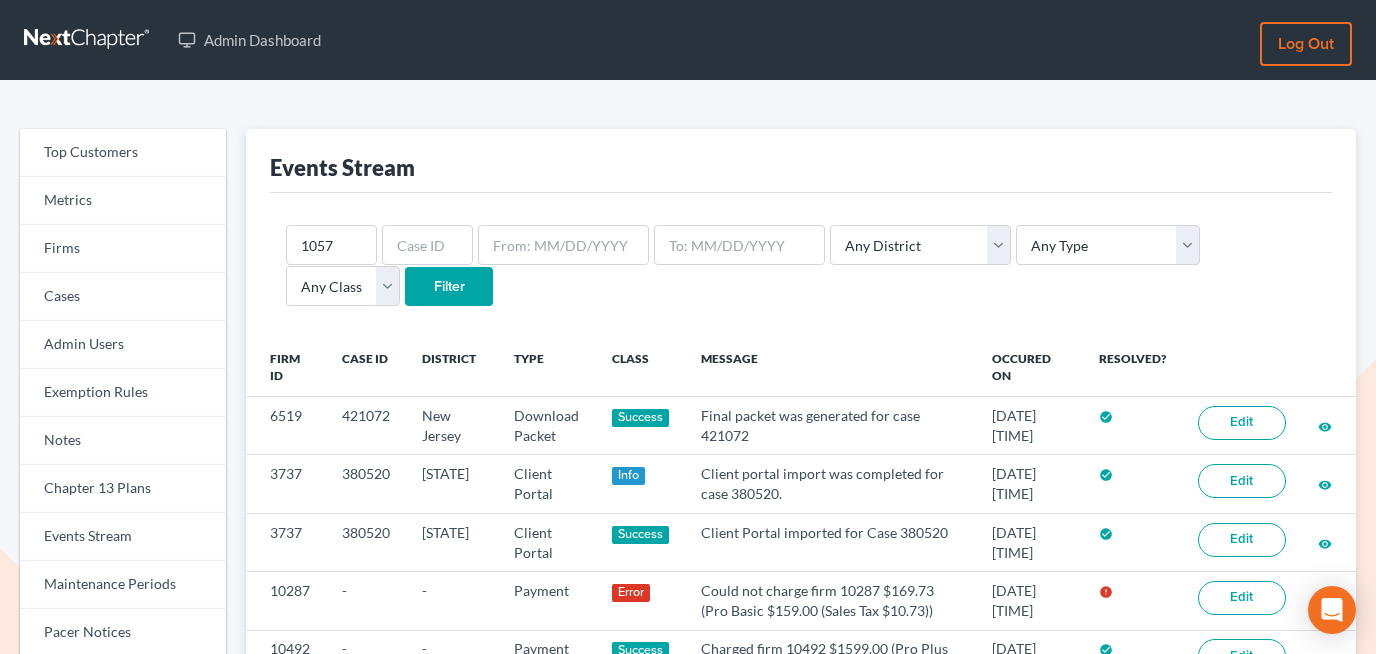 click on "Filter" at bounding box center [449, 287] 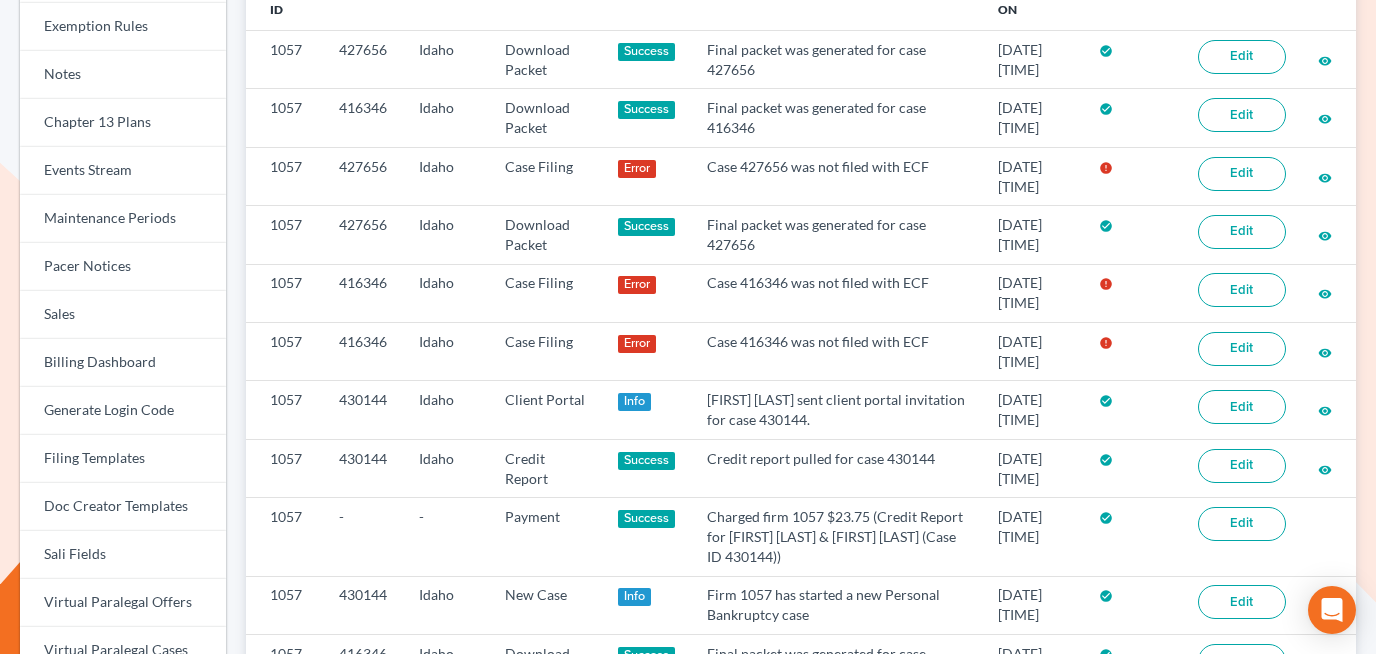 scroll, scrollTop: 368, scrollLeft: 0, axis: vertical 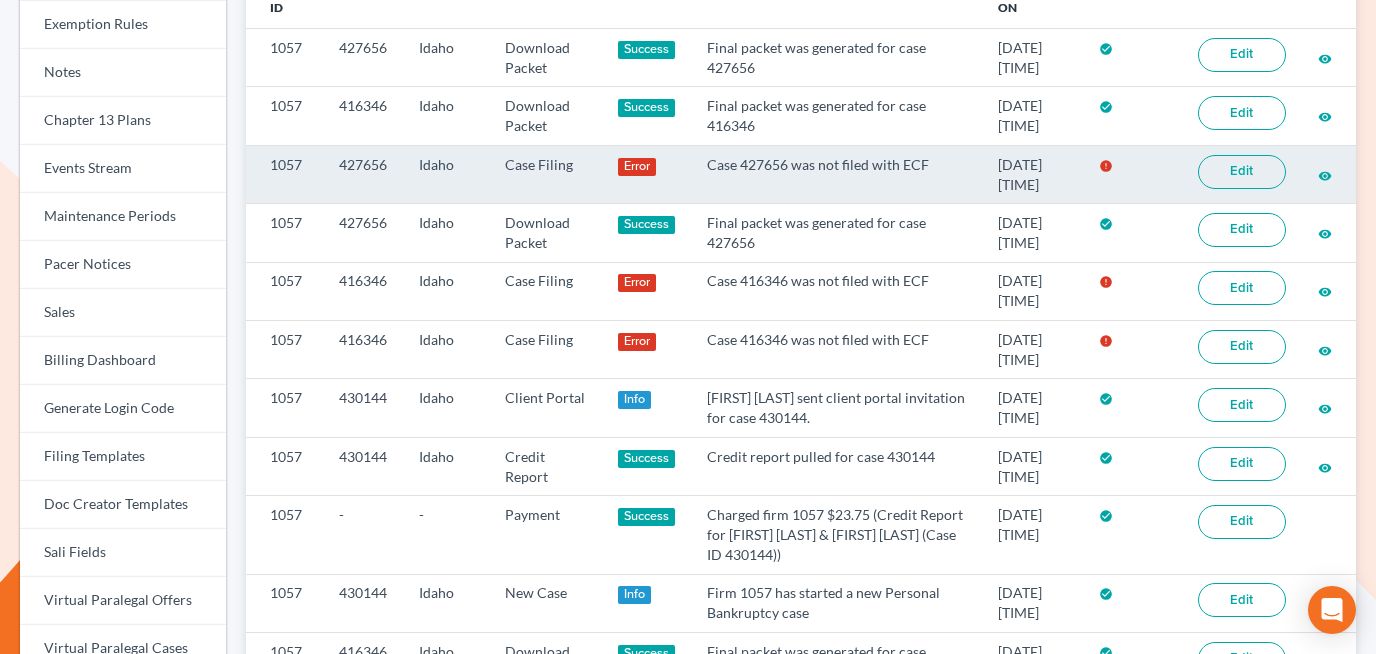 click on "Edit" at bounding box center (1242, 172) 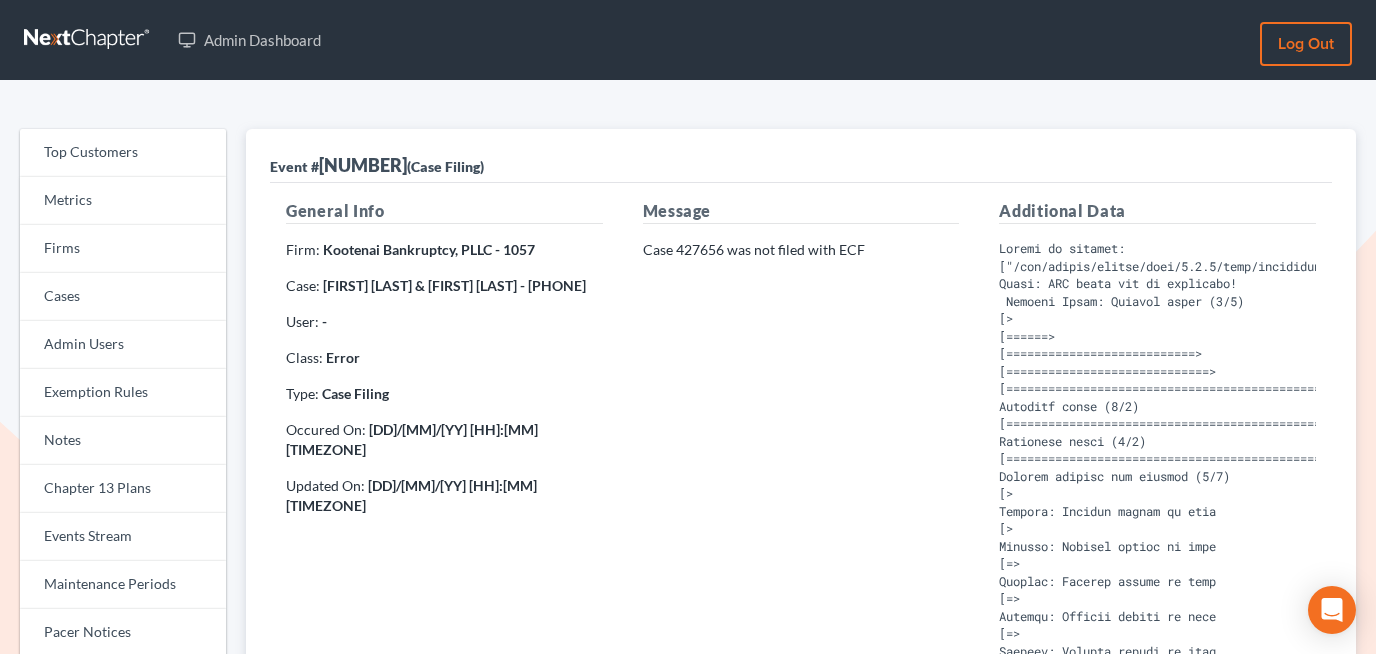 scroll, scrollTop: 0, scrollLeft: 0, axis: both 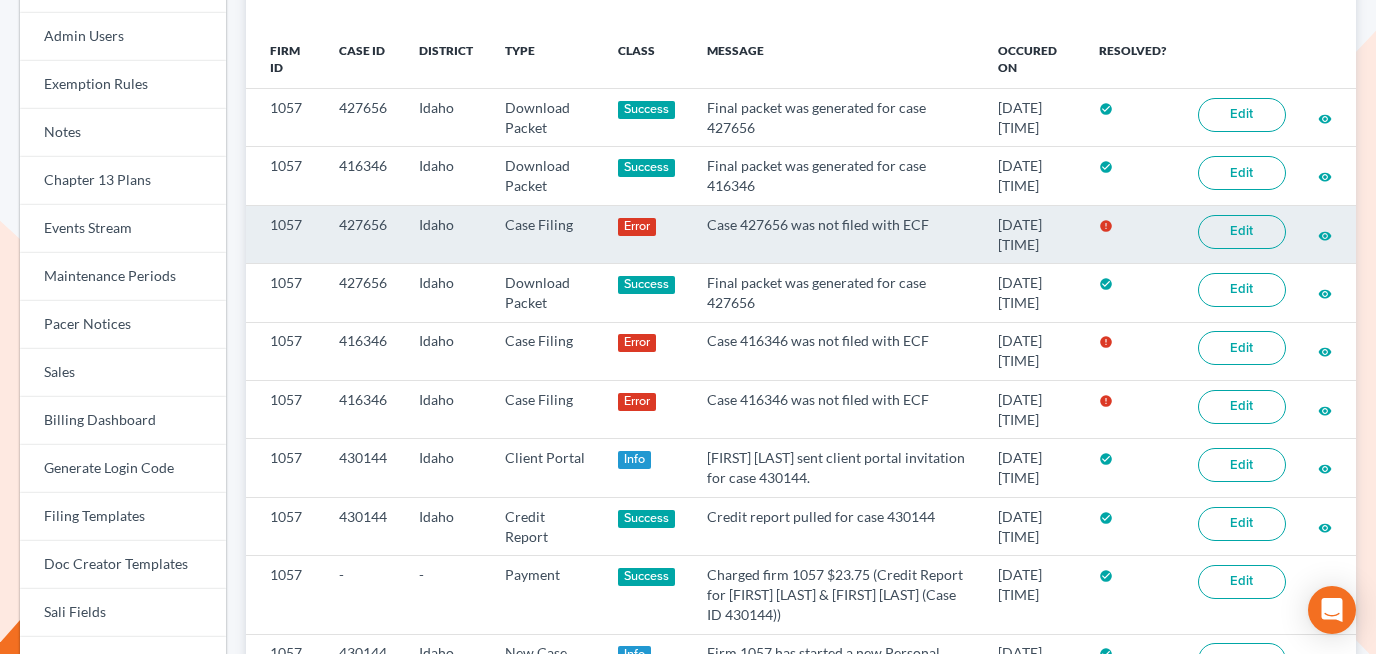 click on "427656" at bounding box center [363, 234] 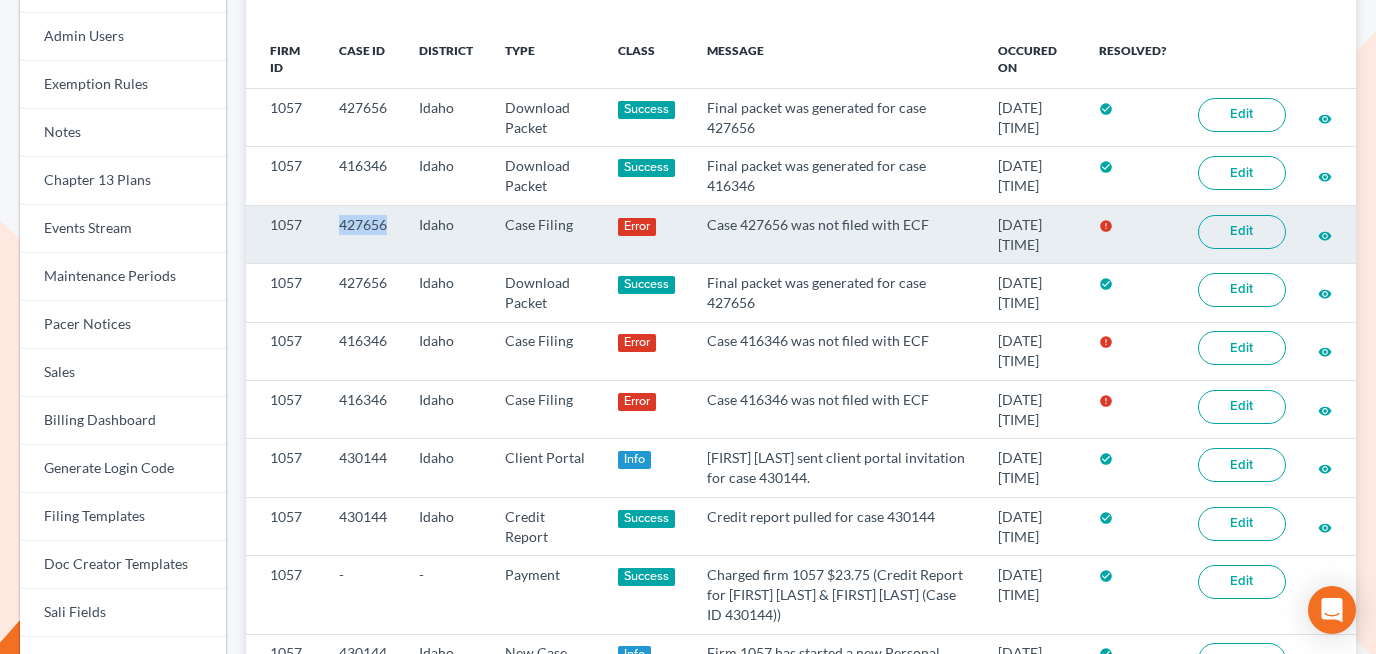 click on "427656" at bounding box center [363, 234] 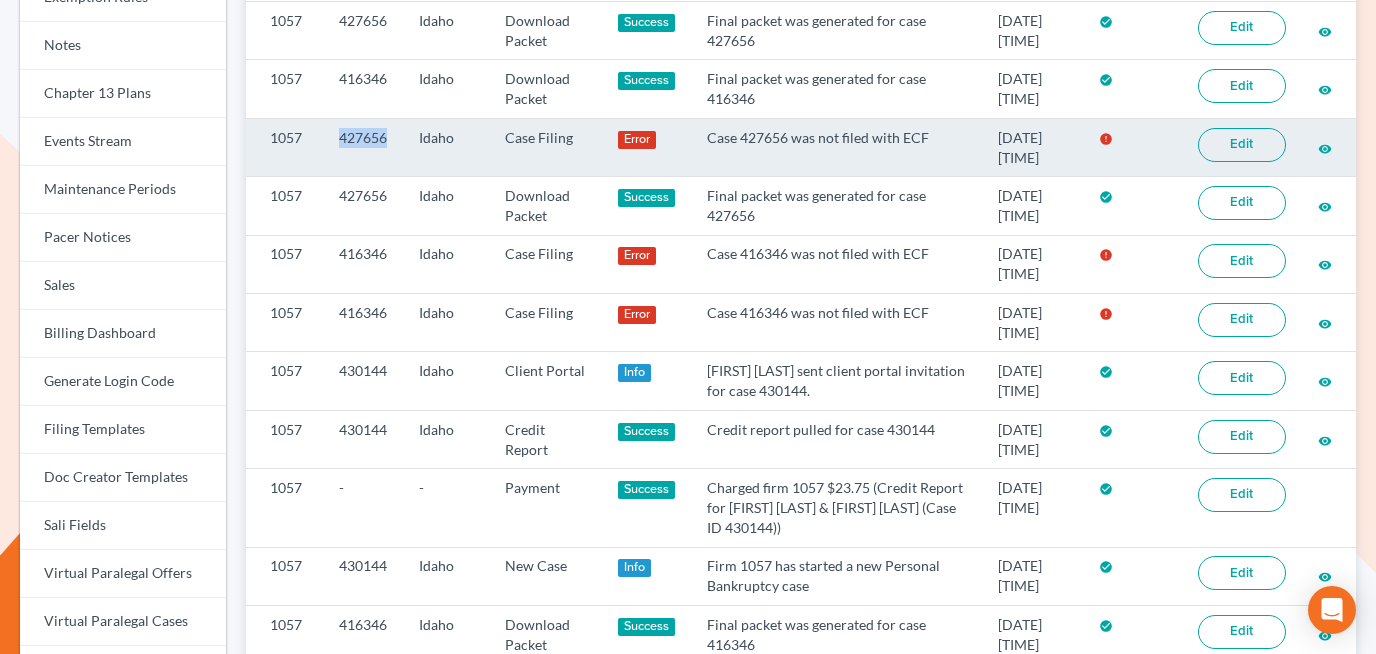 scroll, scrollTop: 417, scrollLeft: 0, axis: vertical 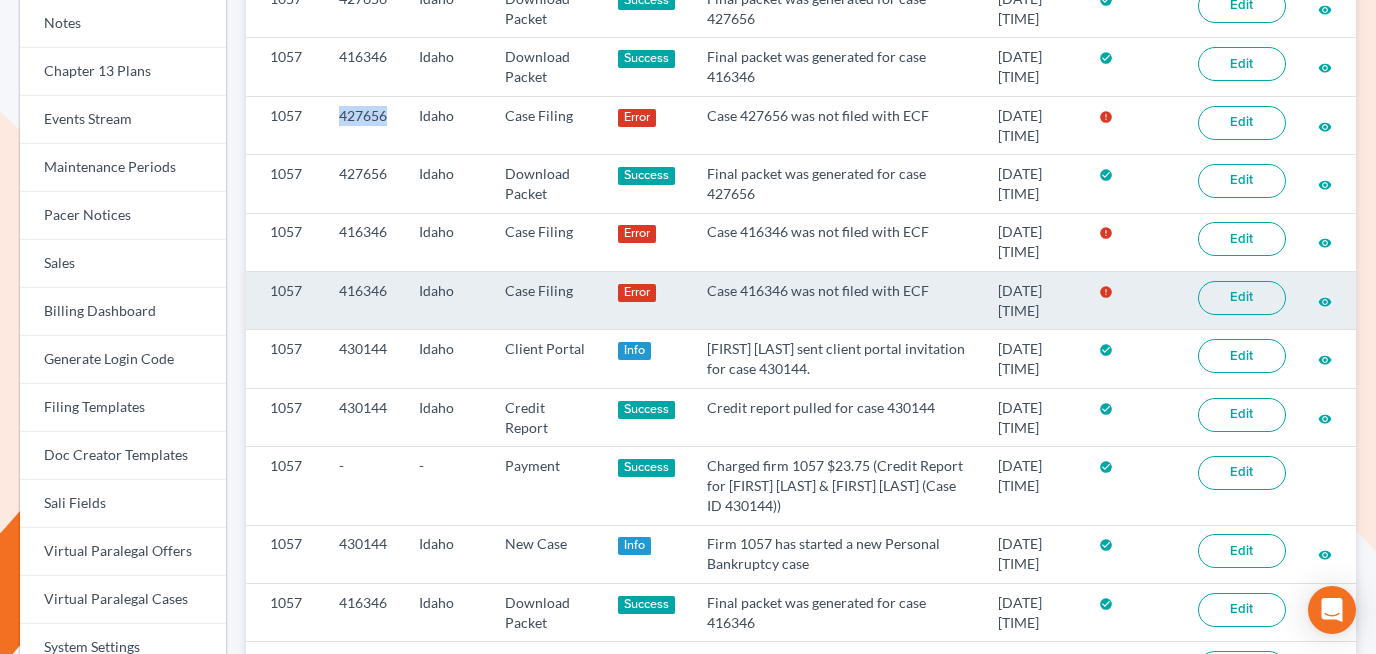 click on "Edit" at bounding box center [1242, 298] 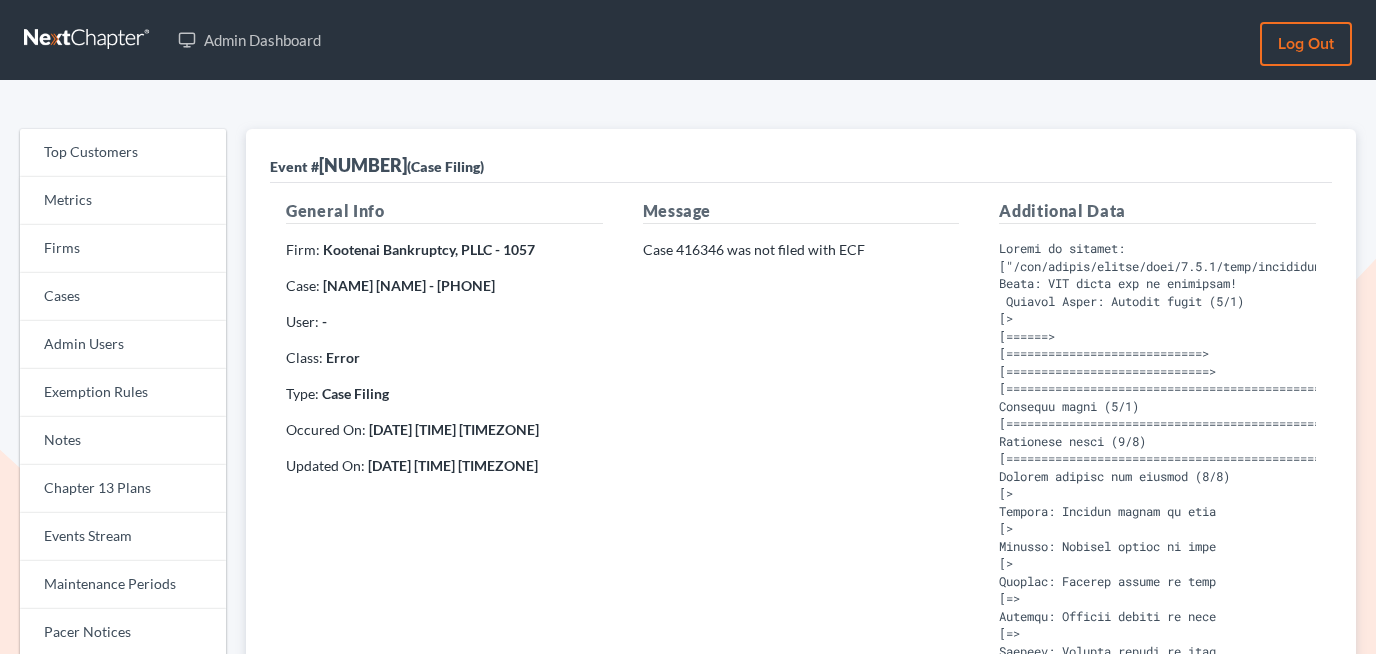 scroll, scrollTop: 0, scrollLeft: 0, axis: both 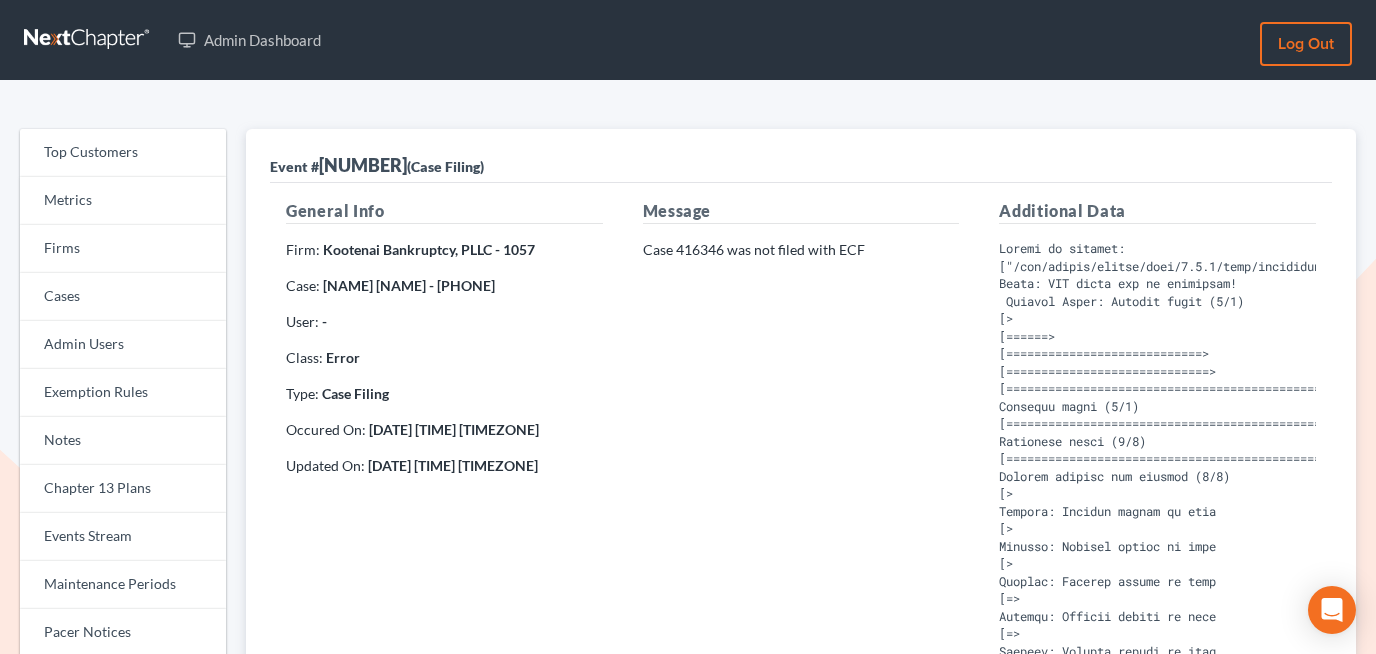 click on "Case 416346 was not filed with ECF" at bounding box center [801, 250] 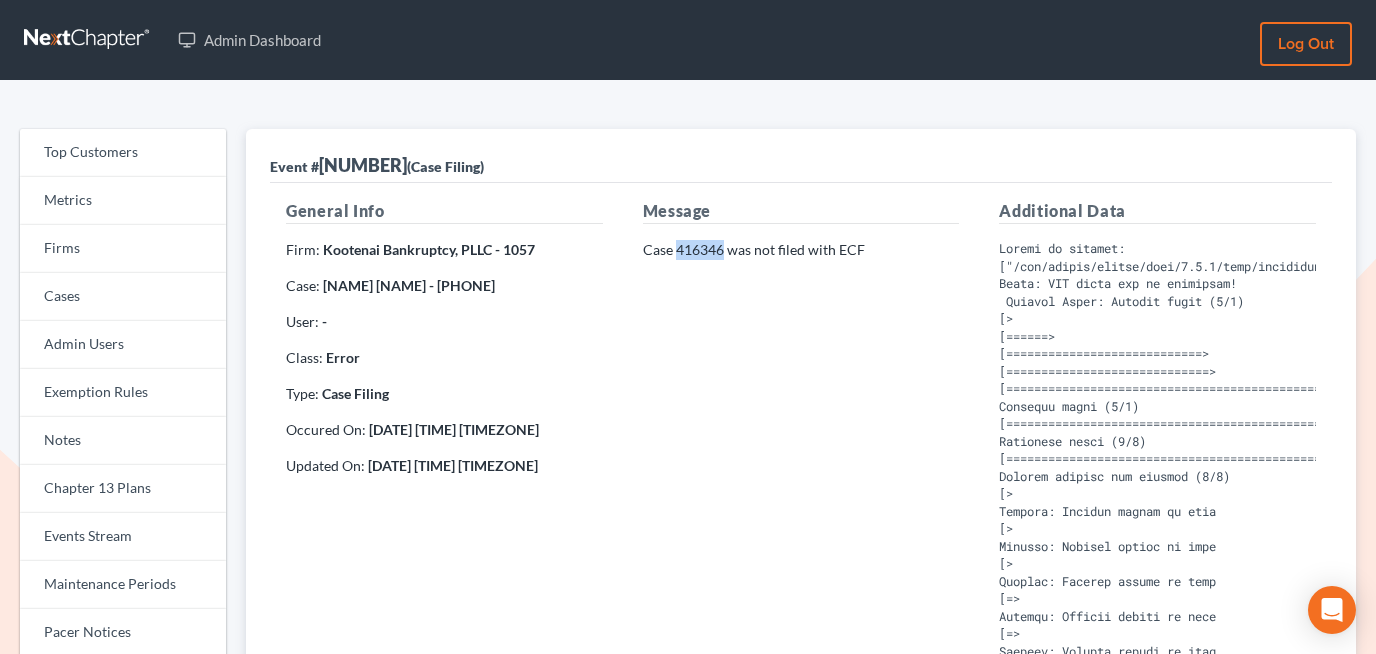 click on "Case 416346 was not filed with ECF" at bounding box center [801, 250] 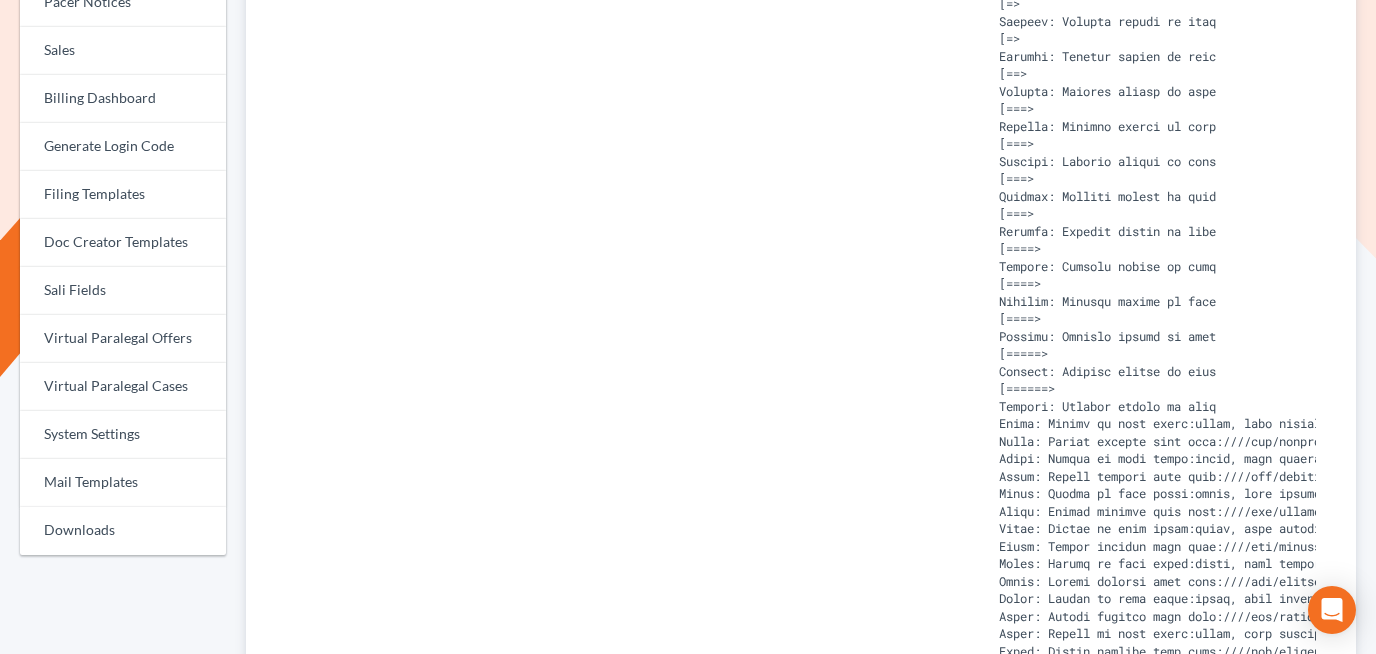 scroll, scrollTop: 571, scrollLeft: 0, axis: vertical 